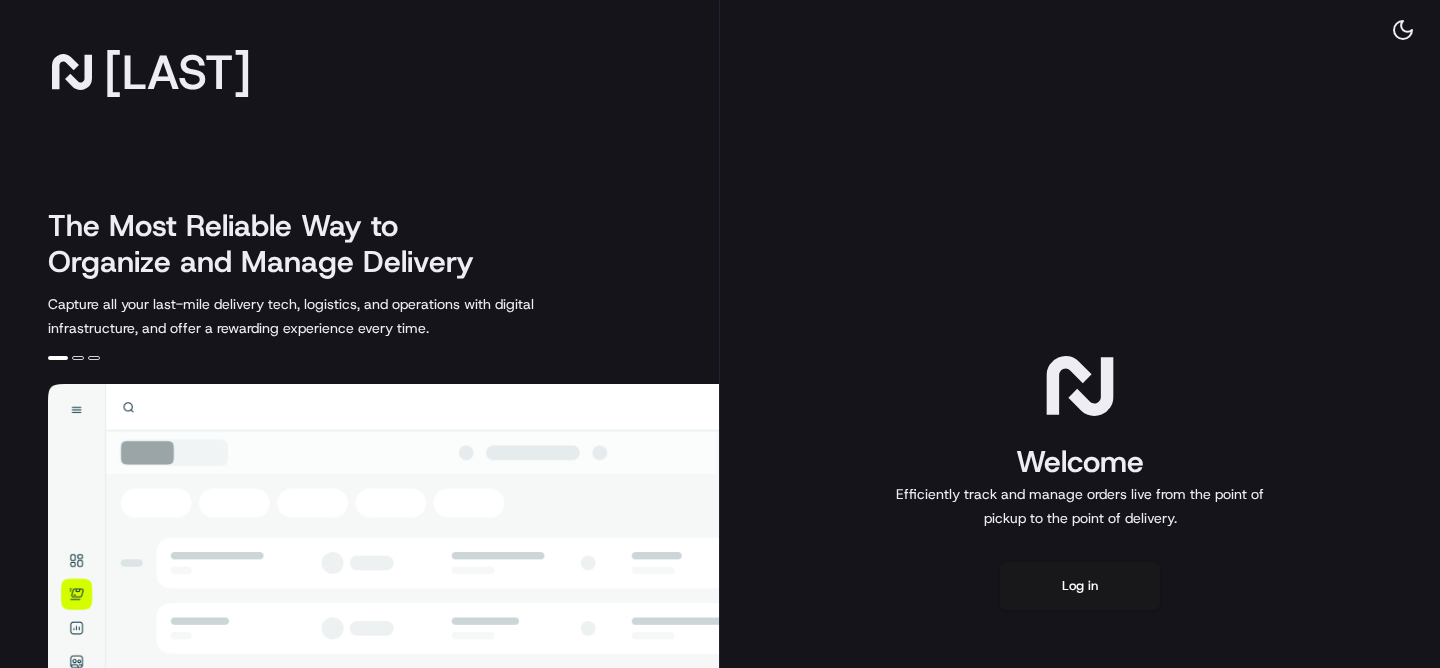 scroll, scrollTop: 0, scrollLeft: 0, axis: both 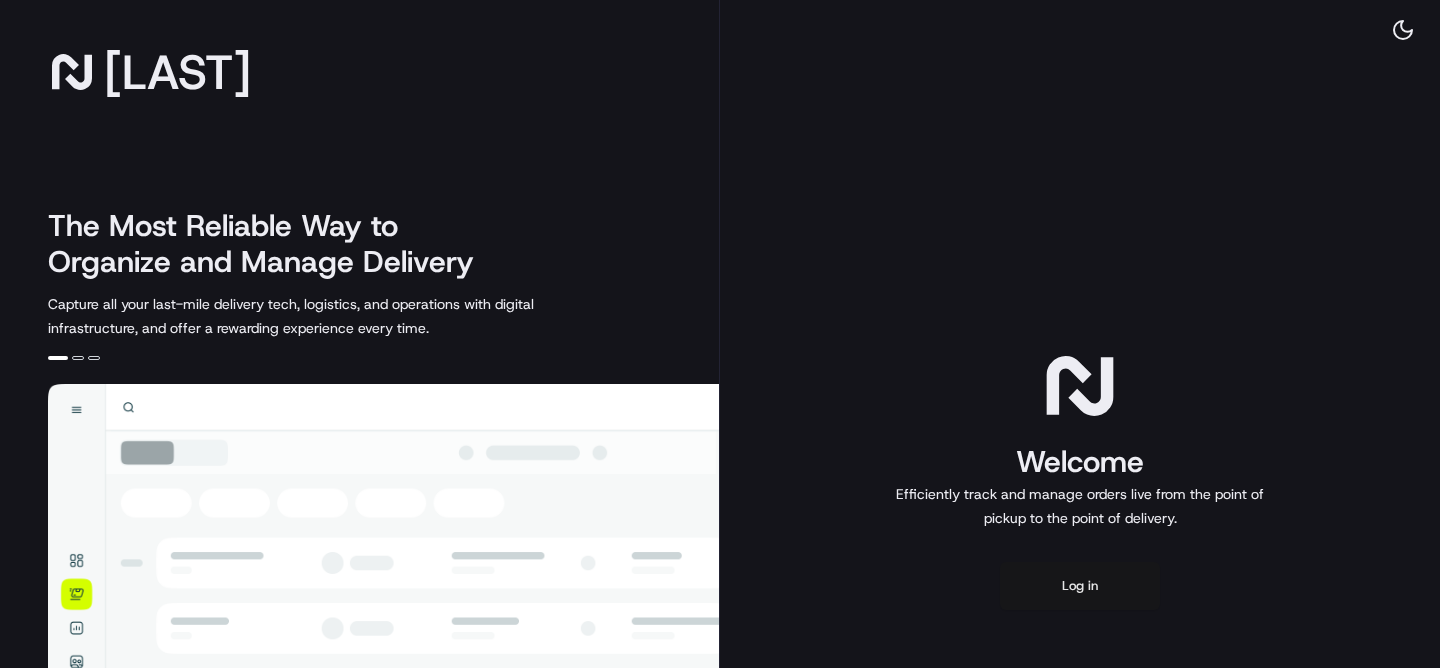 click on "Log in" at bounding box center (1080, 586) 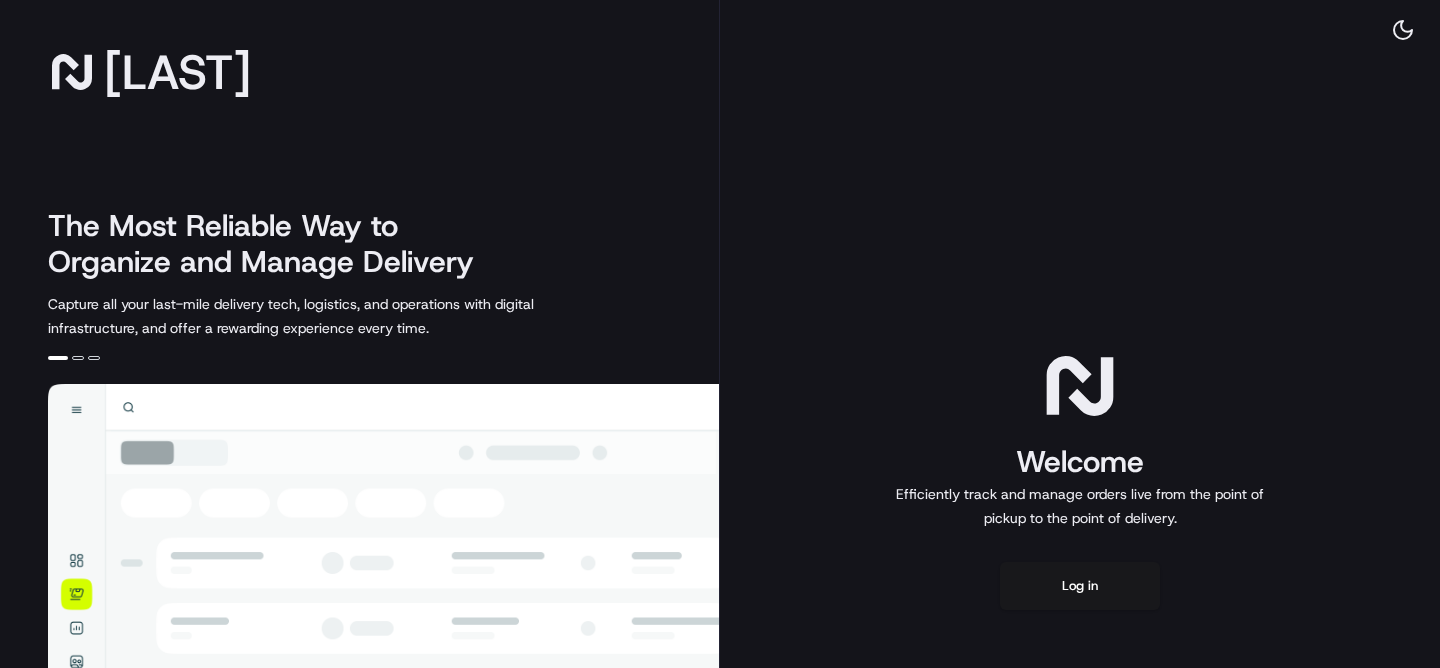 scroll, scrollTop: 0, scrollLeft: 0, axis: both 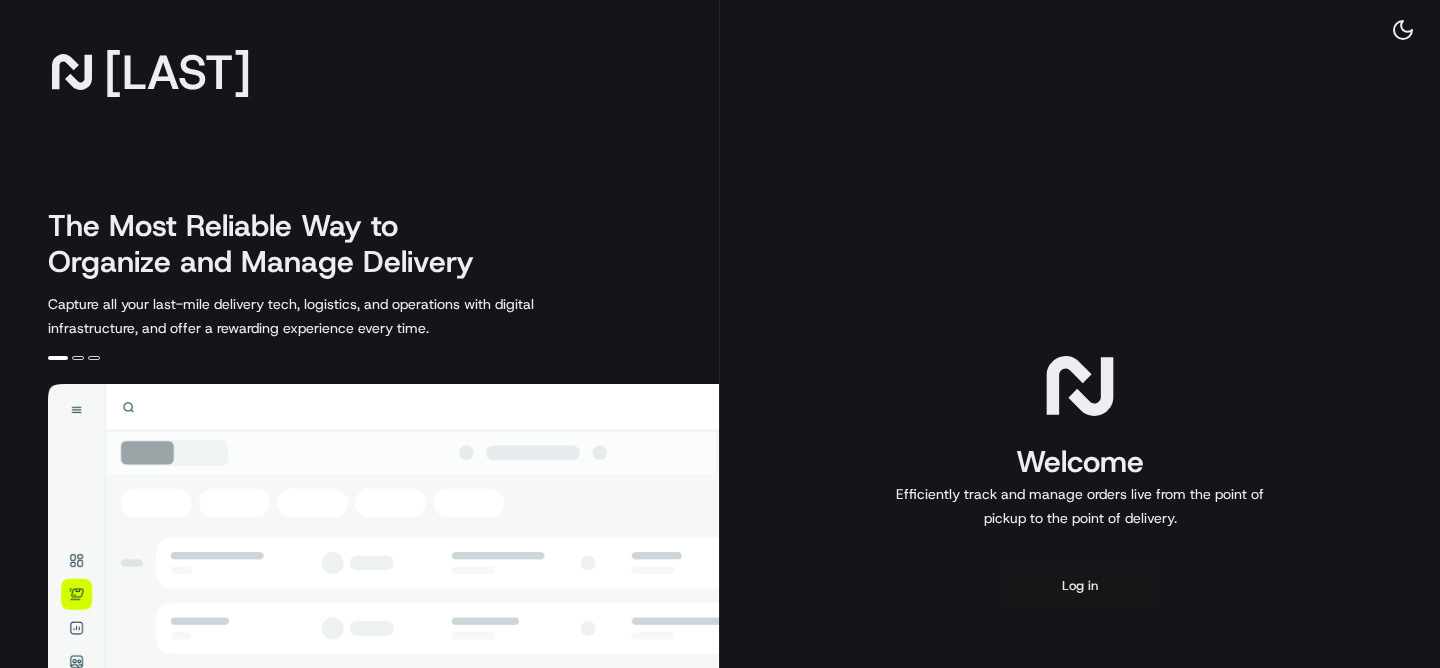 click on "Log in" at bounding box center [1080, 586] 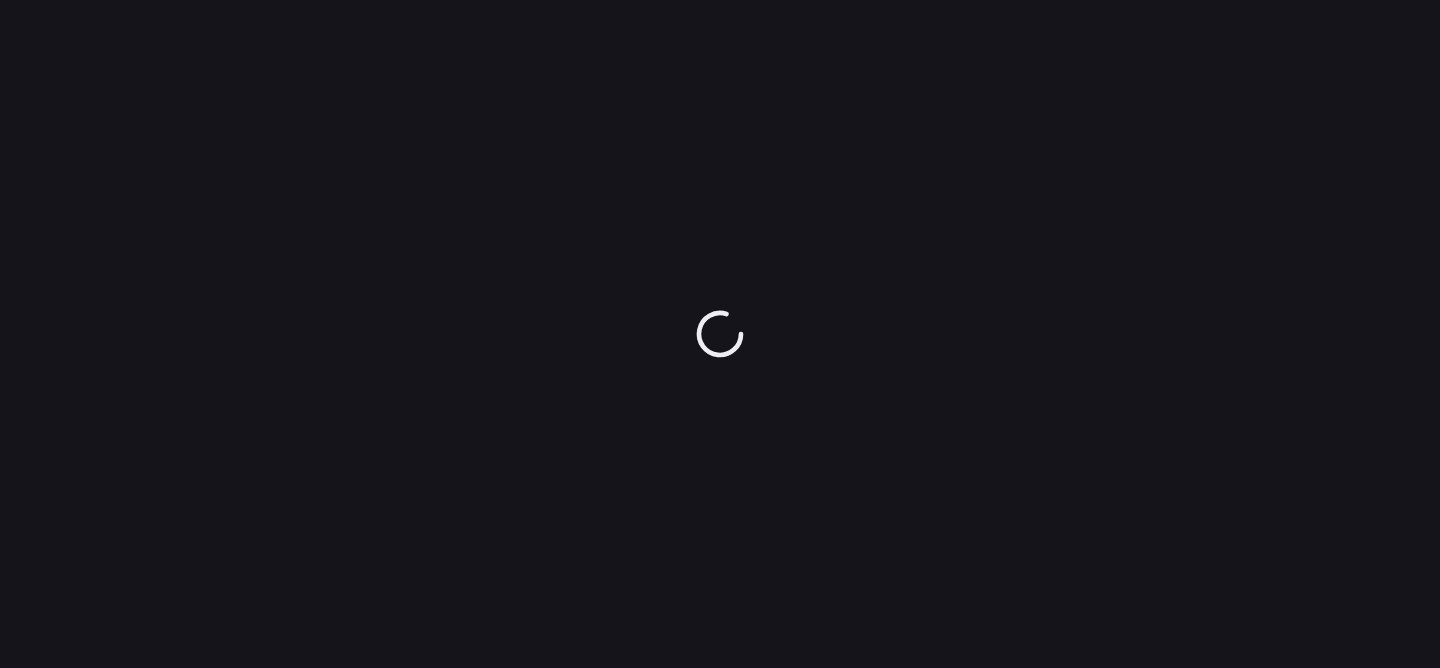 scroll, scrollTop: 0, scrollLeft: 0, axis: both 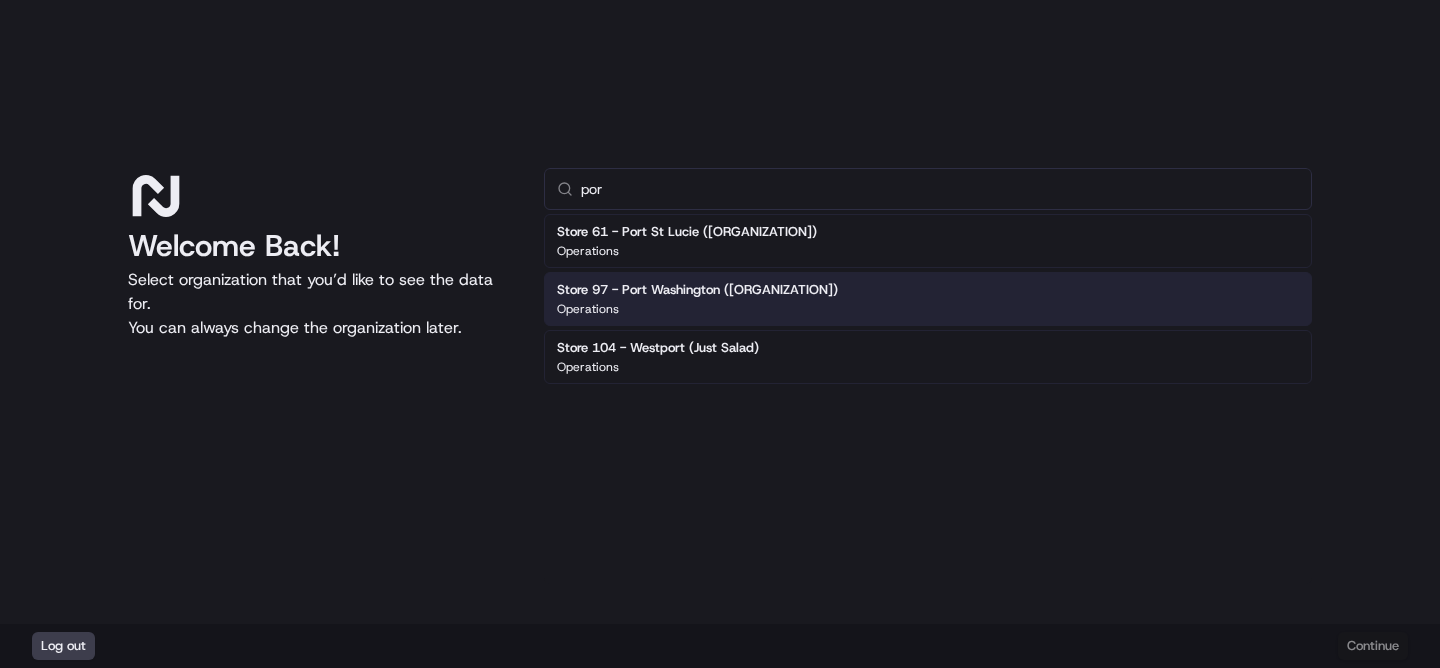 type on "por" 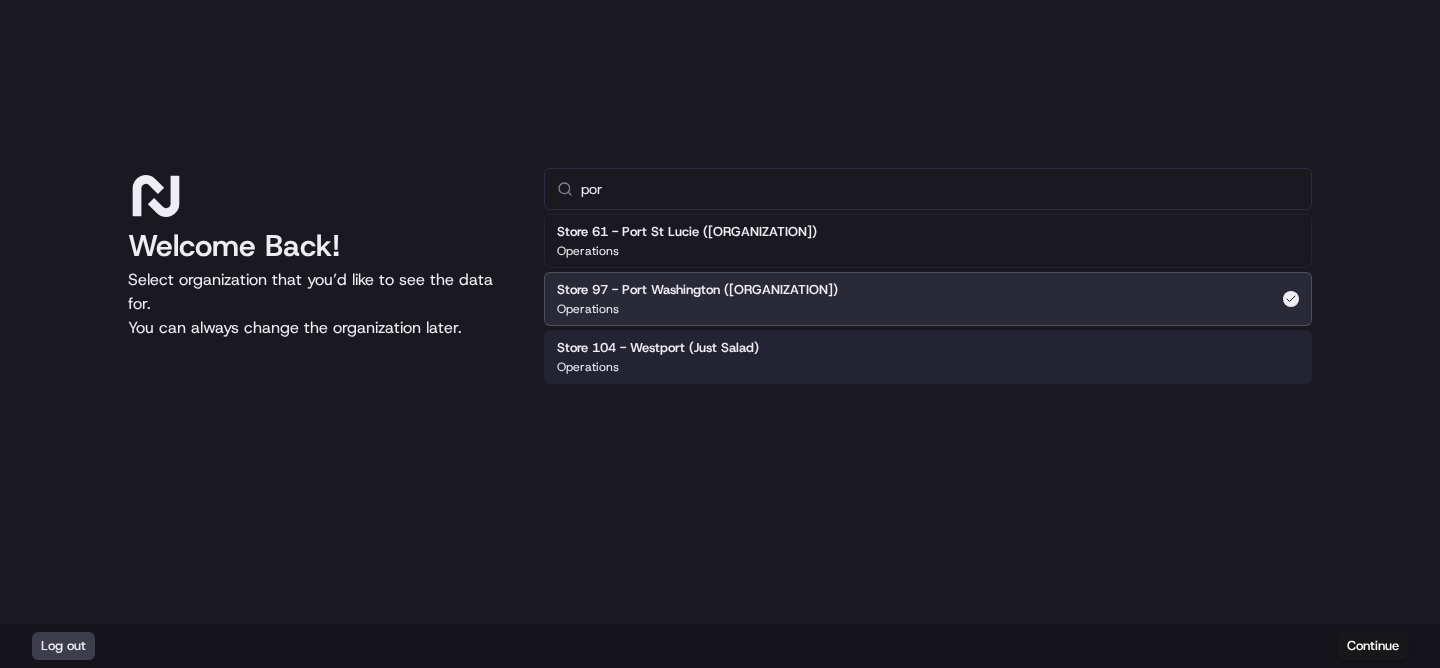 click on "Continue" at bounding box center (1373, 646) 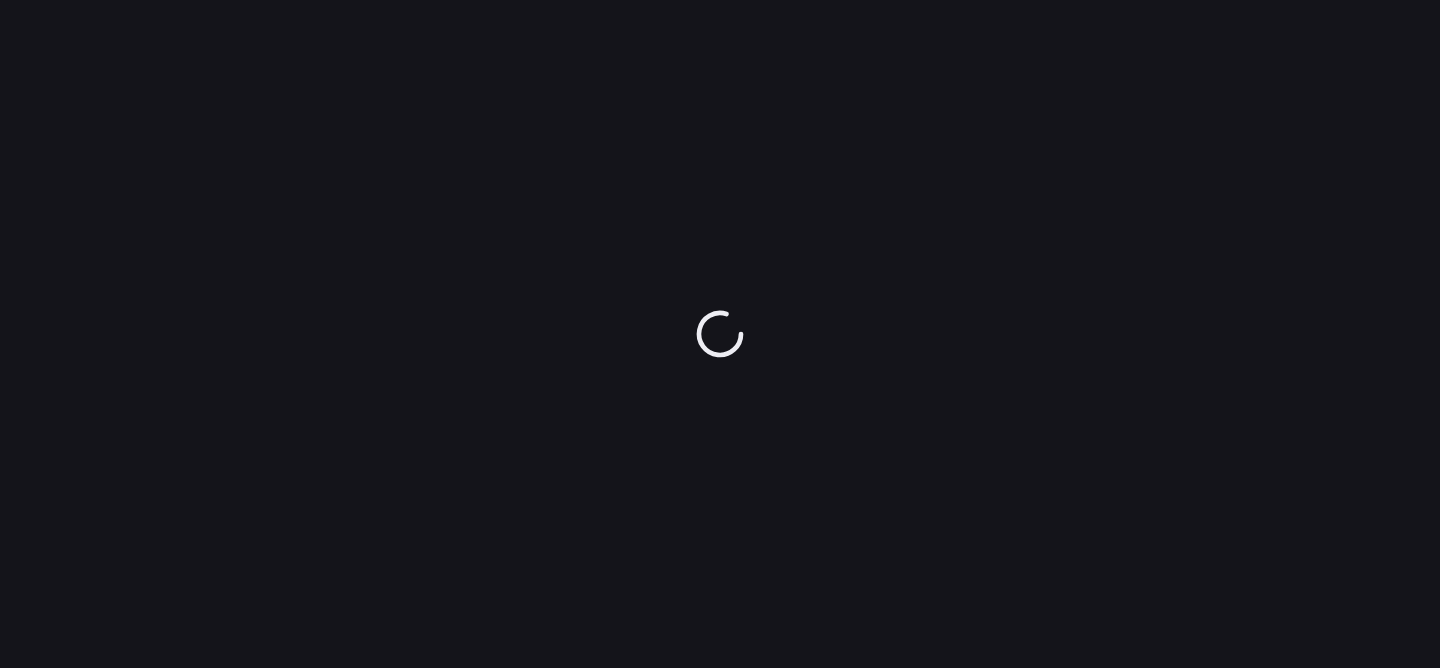 scroll, scrollTop: 0, scrollLeft: 0, axis: both 